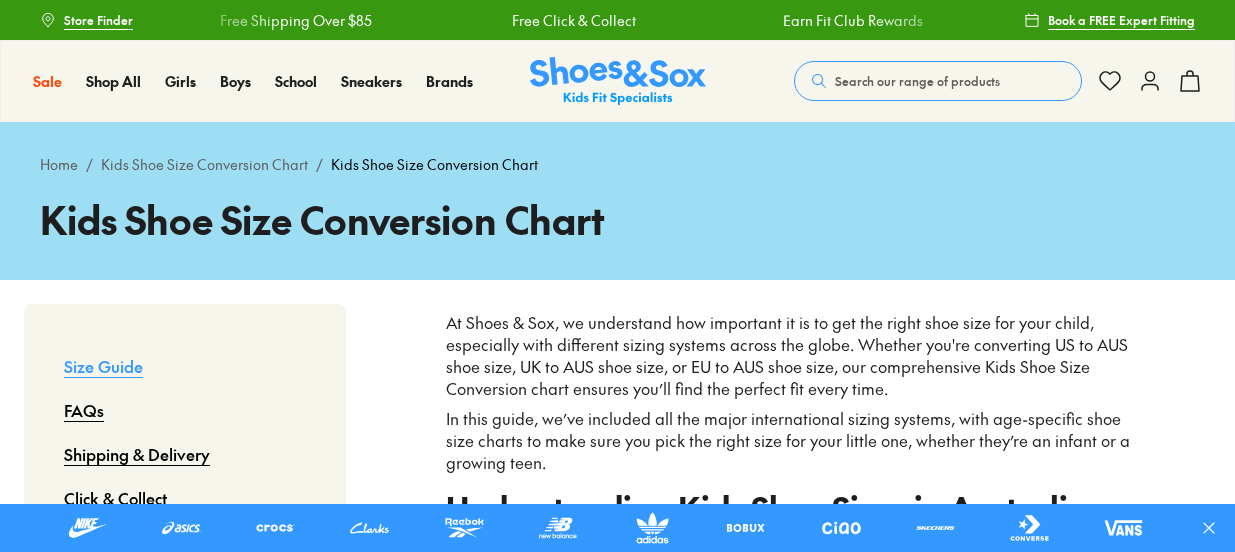 scroll, scrollTop: 0, scrollLeft: 0, axis: both 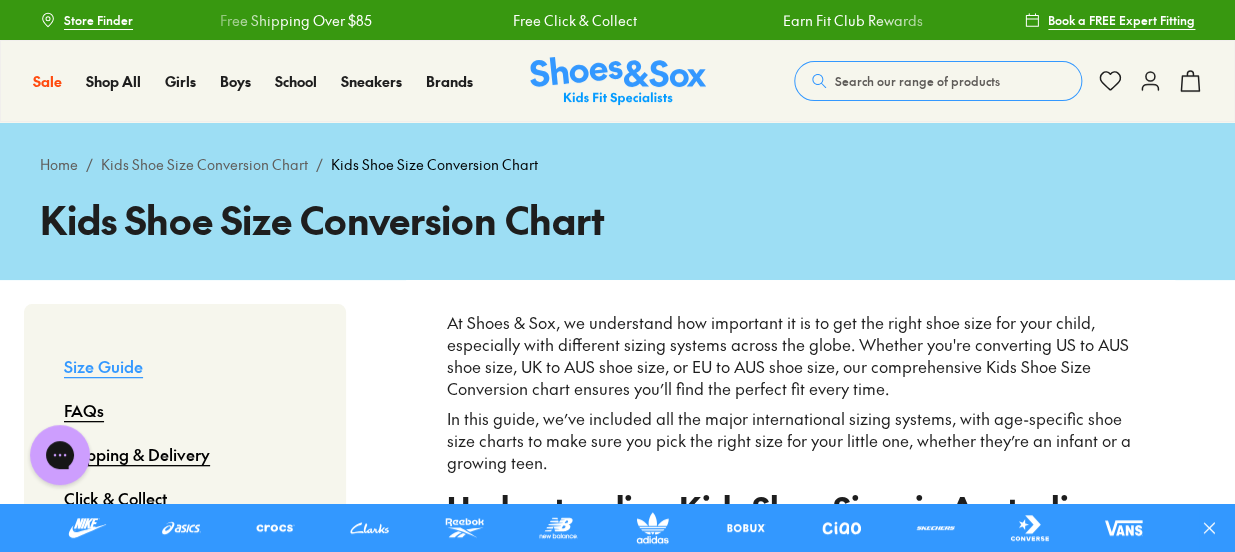 click at bounding box center [618, 81] 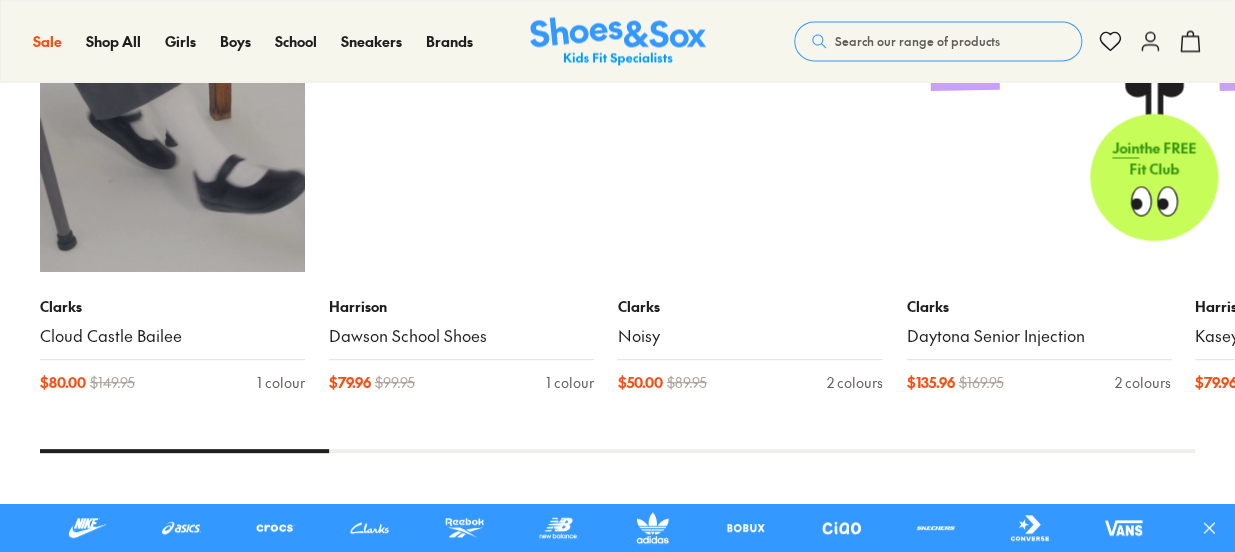 scroll, scrollTop: 1640, scrollLeft: 0, axis: vertical 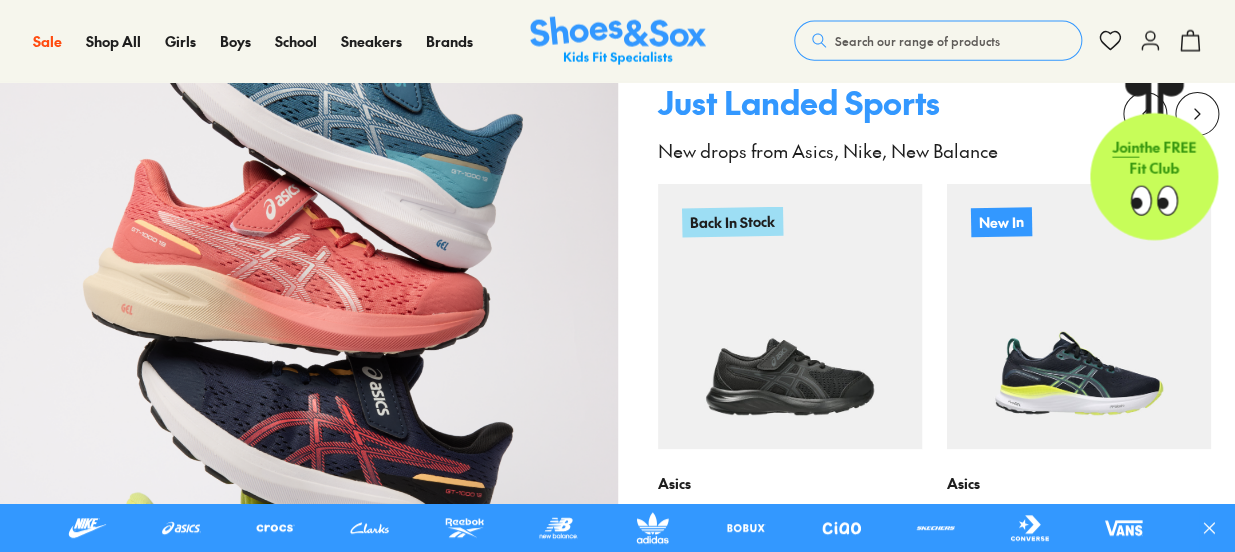 click on "Search our range of products" at bounding box center (917, 41) 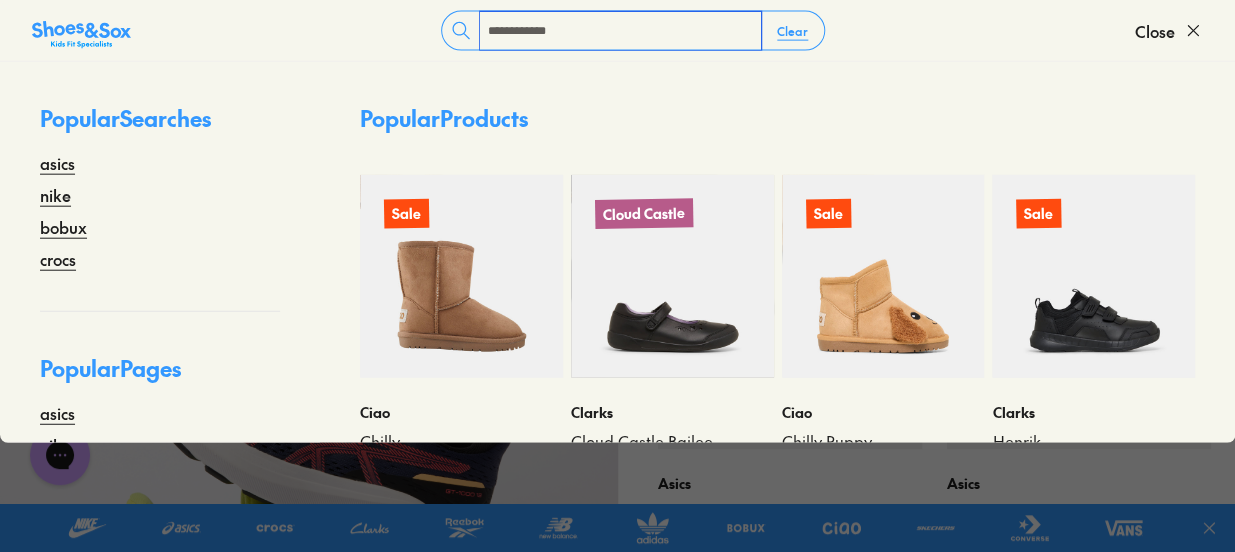 scroll, scrollTop: 0, scrollLeft: 0, axis: both 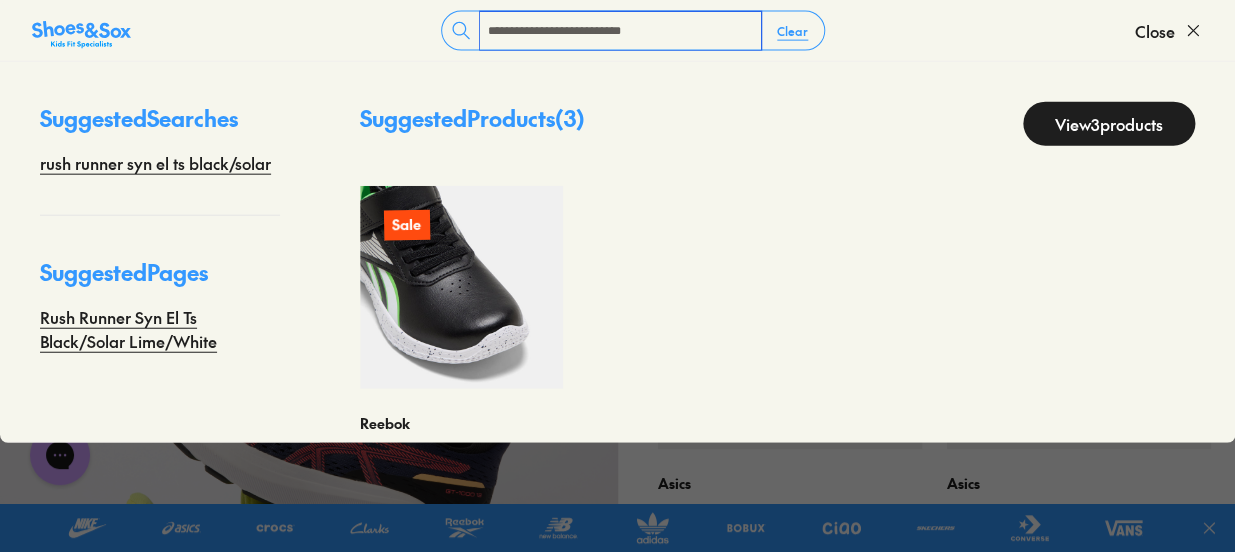 type on "**********" 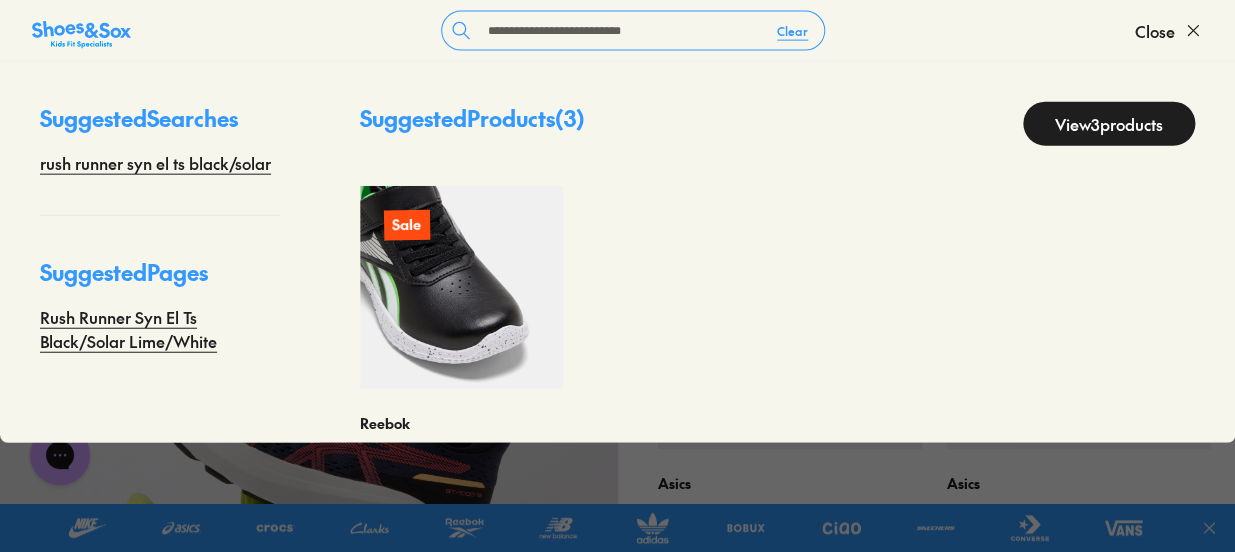click at bounding box center (461, 287) 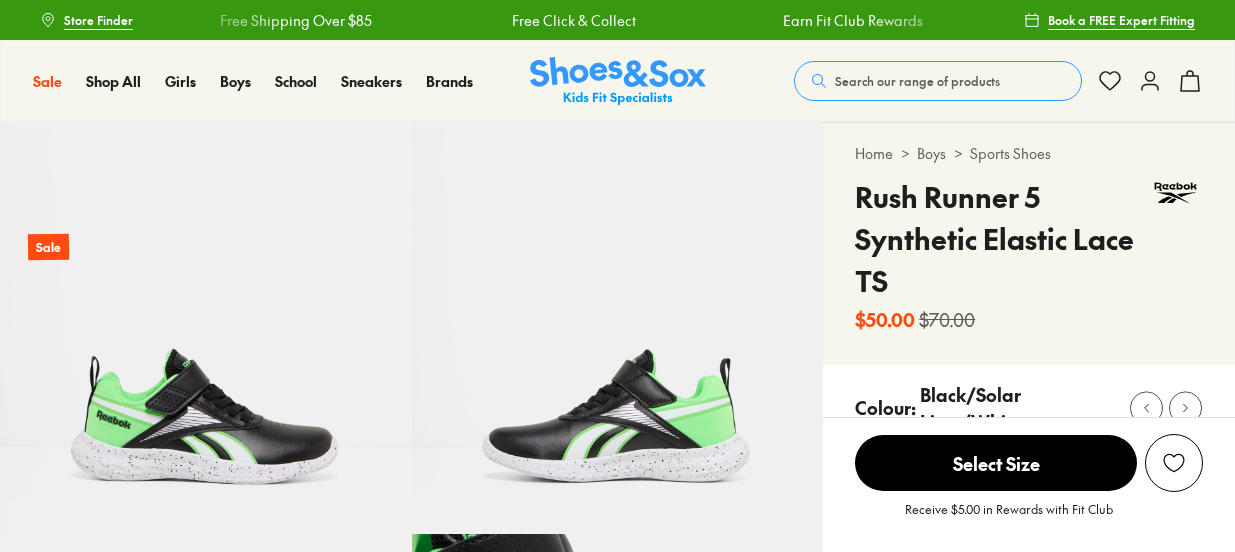 scroll, scrollTop: 0, scrollLeft: 0, axis: both 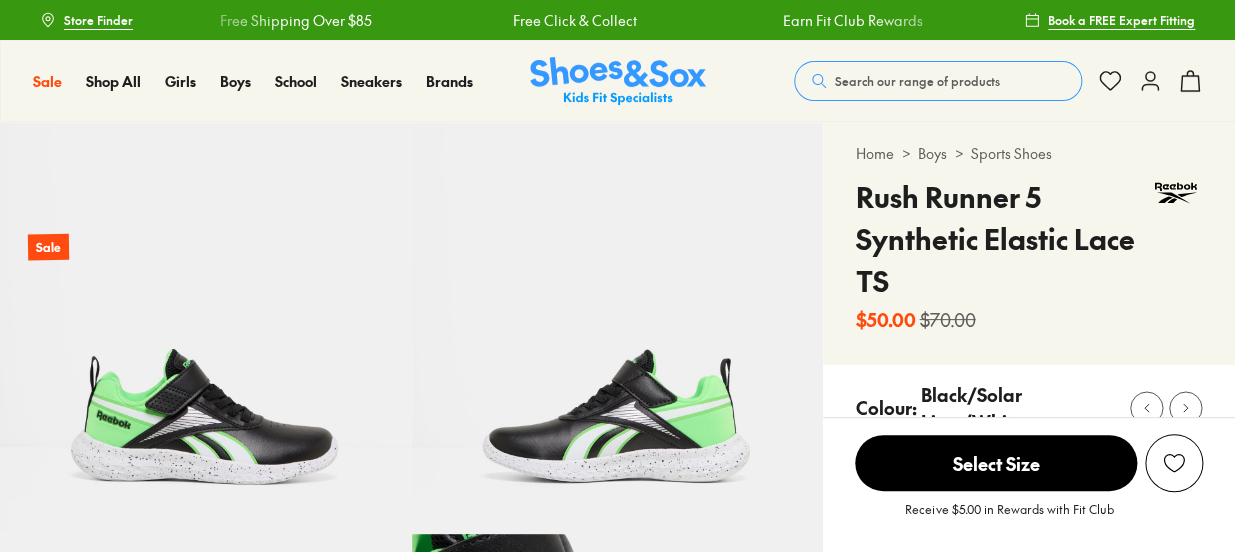 select on "*" 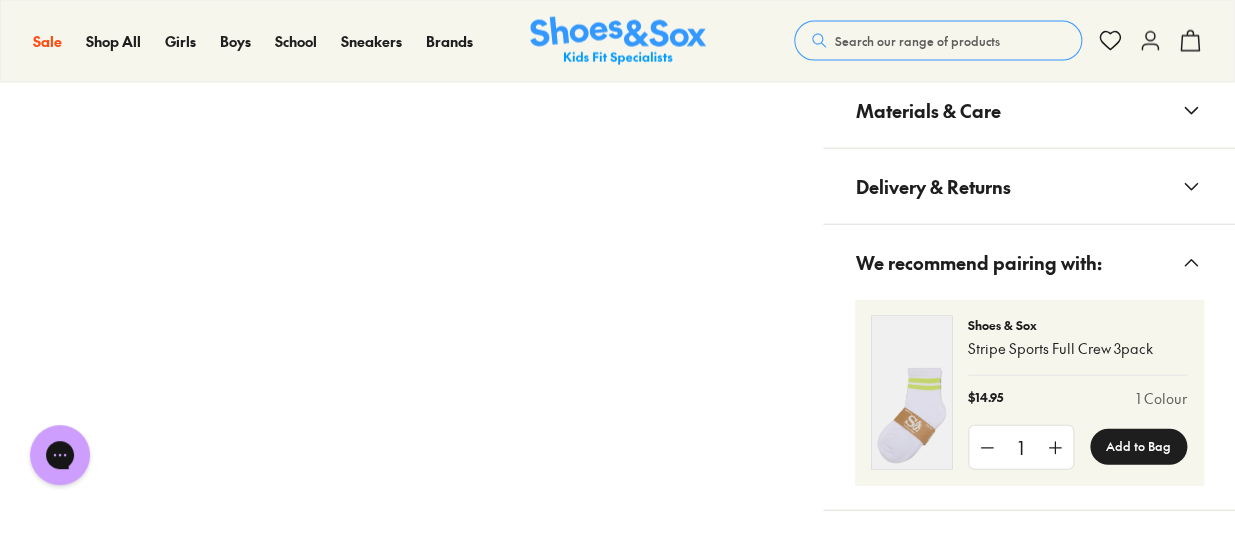 scroll, scrollTop: 1636, scrollLeft: 0, axis: vertical 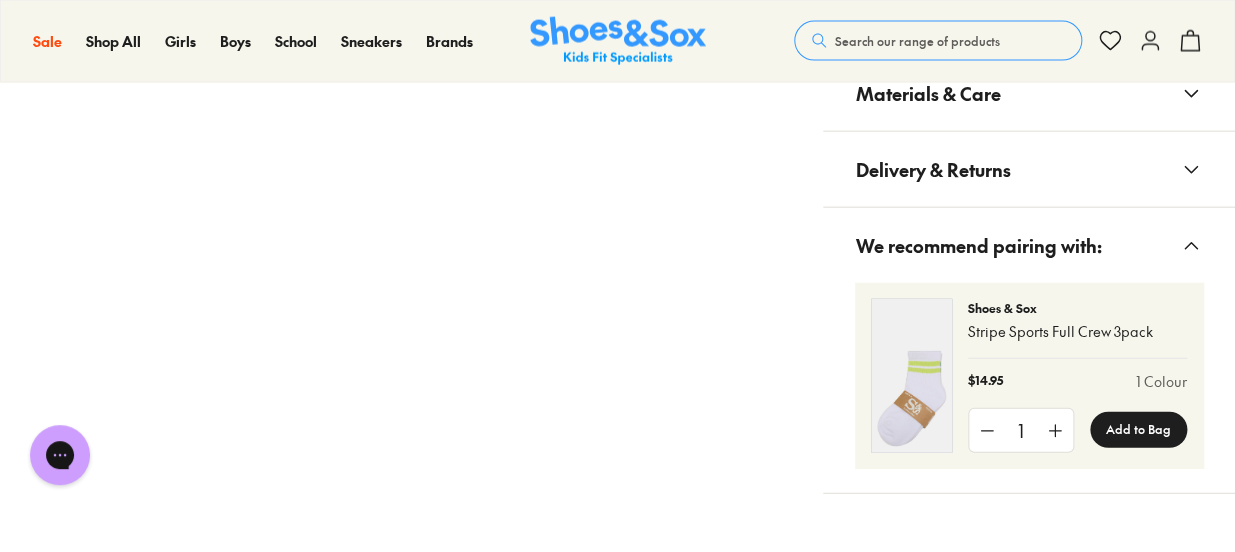 click on "Materials & Care" at bounding box center [927, 93] 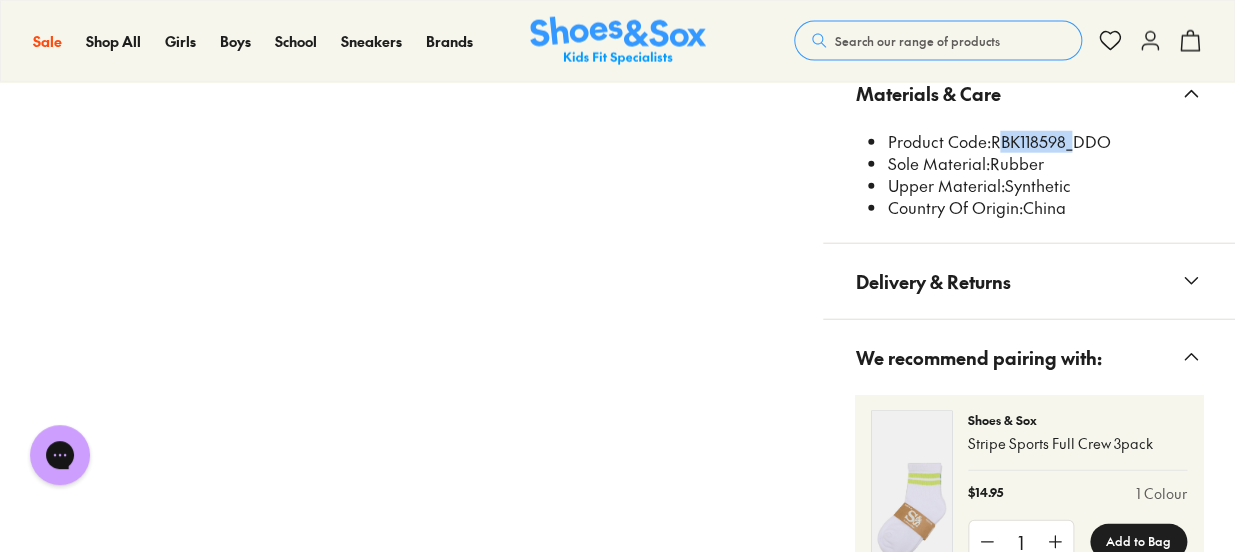 drag, startPoint x: 995, startPoint y: 134, endPoint x: 1068, endPoint y: 135, distance: 73.00685 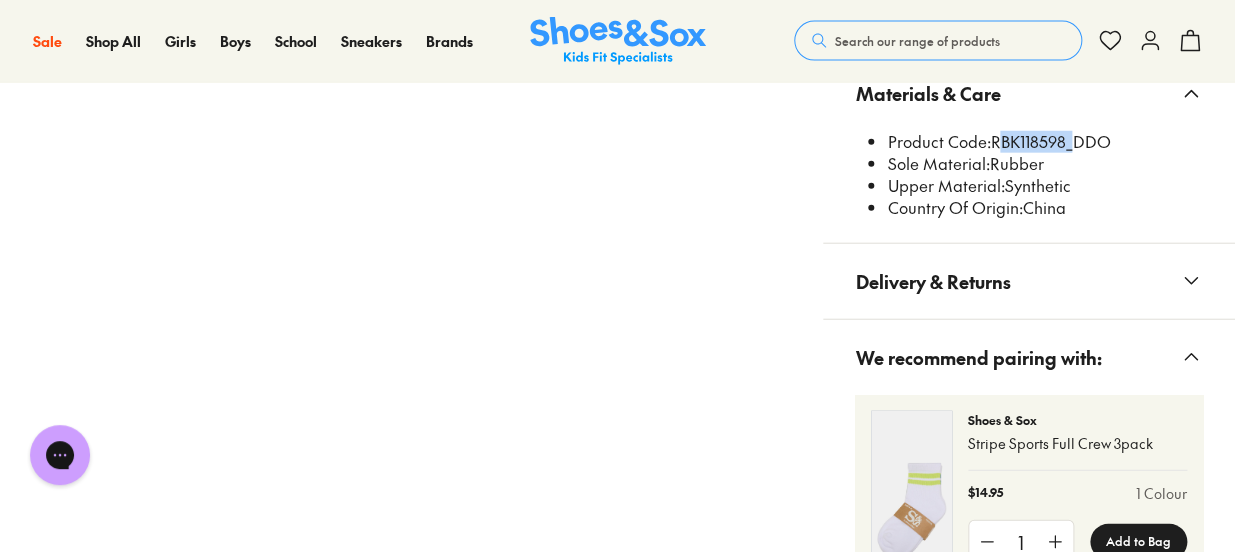 click on "Search our range of products" at bounding box center [917, 41] 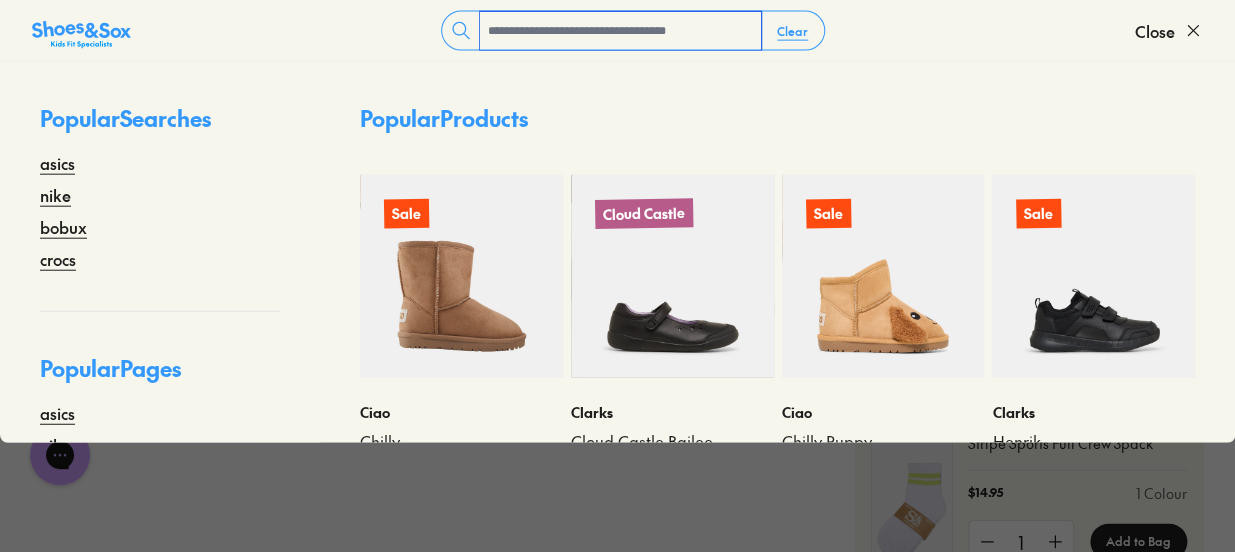 type on "*" 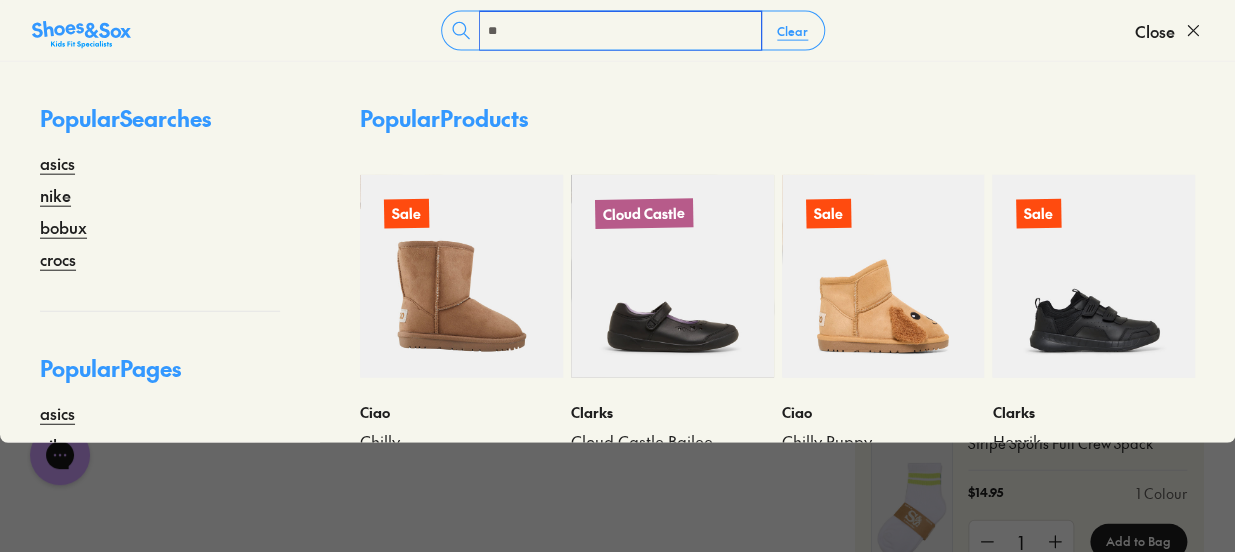 type on "*" 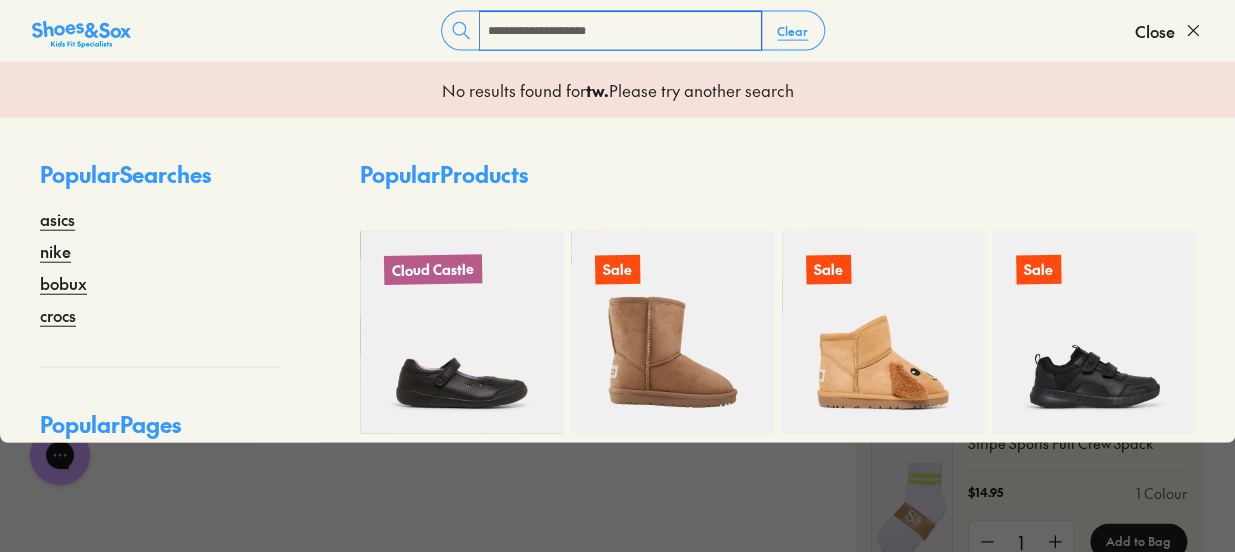 type on "**********" 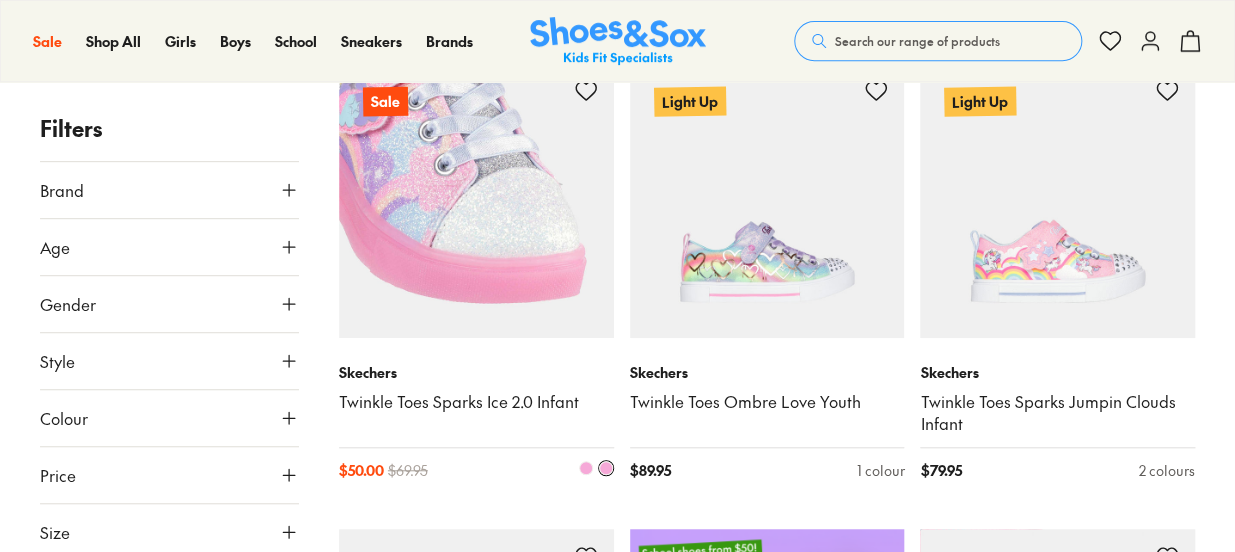 scroll, scrollTop: 290, scrollLeft: 0, axis: vertical 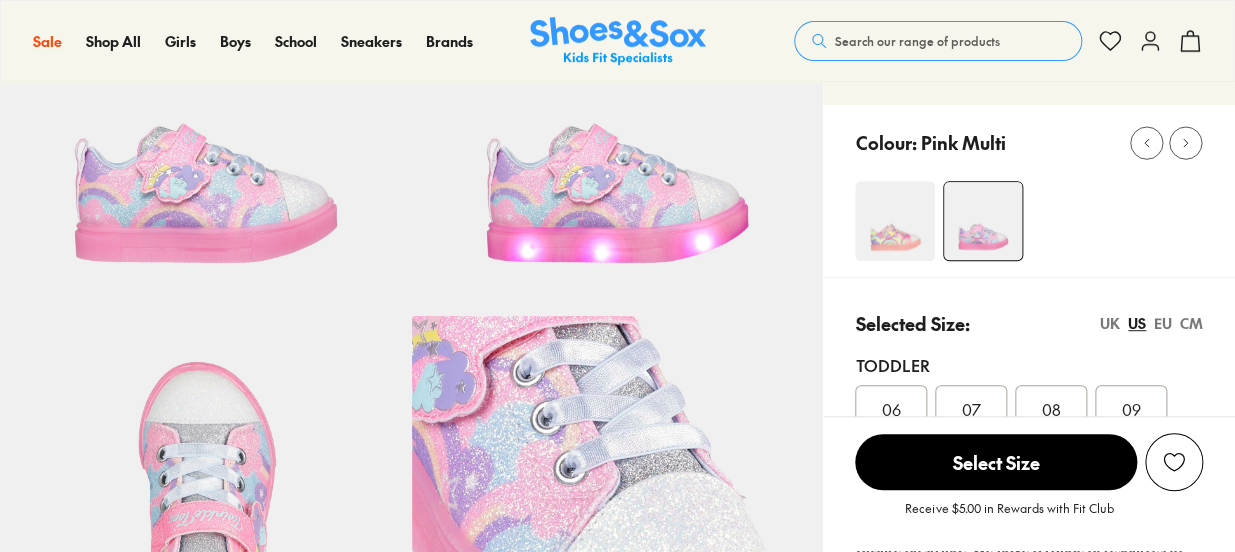 select on "*" 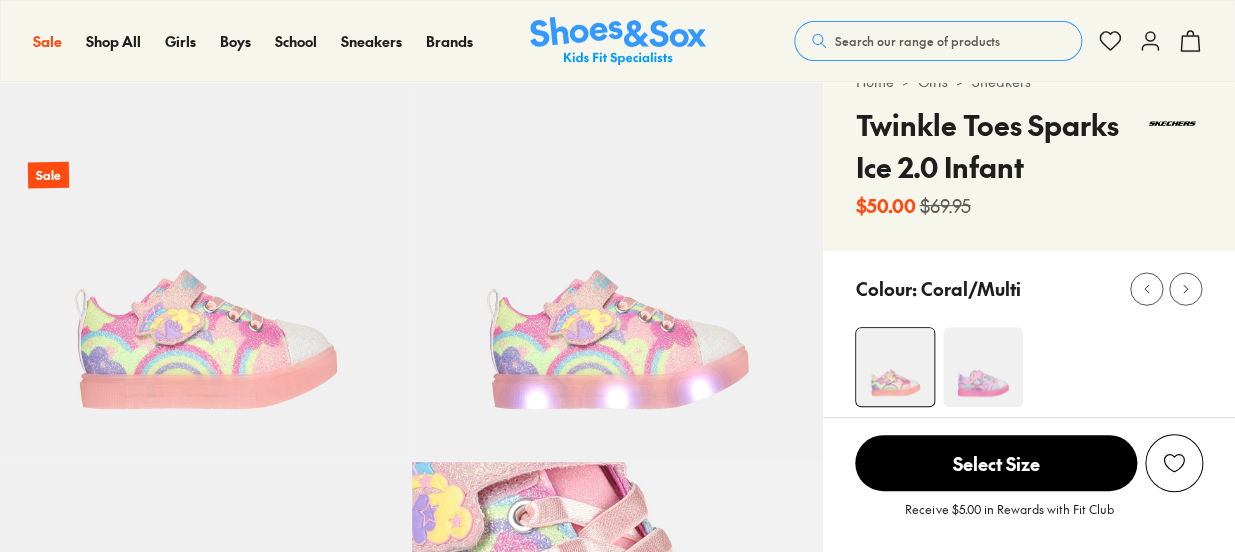 scroll, scrollTop: 181, scrollLeft: 0, axis: vertical 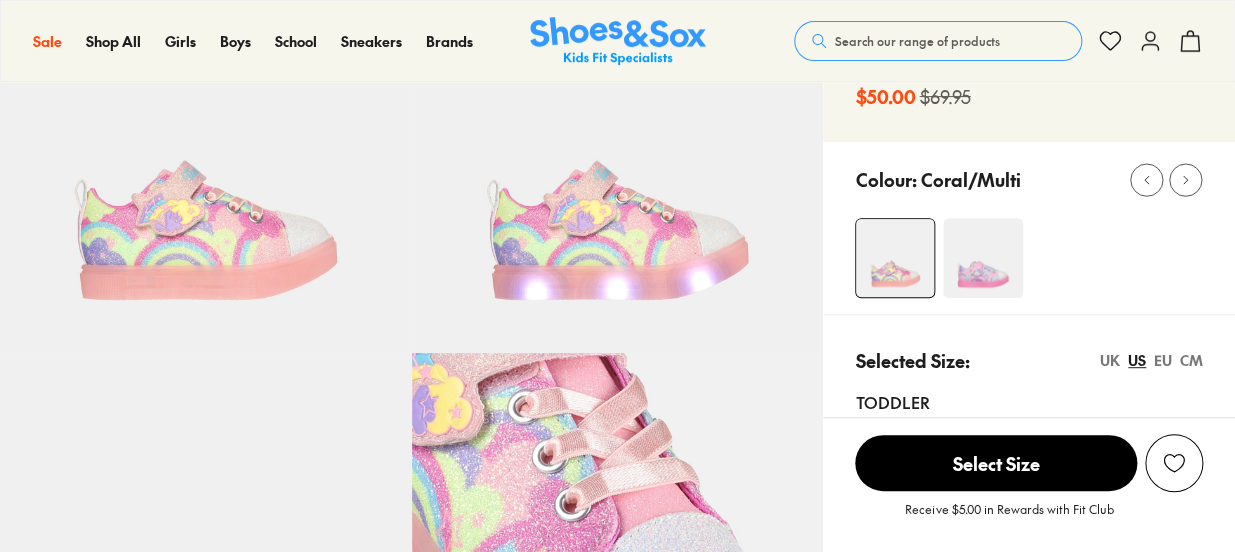 select on "*" 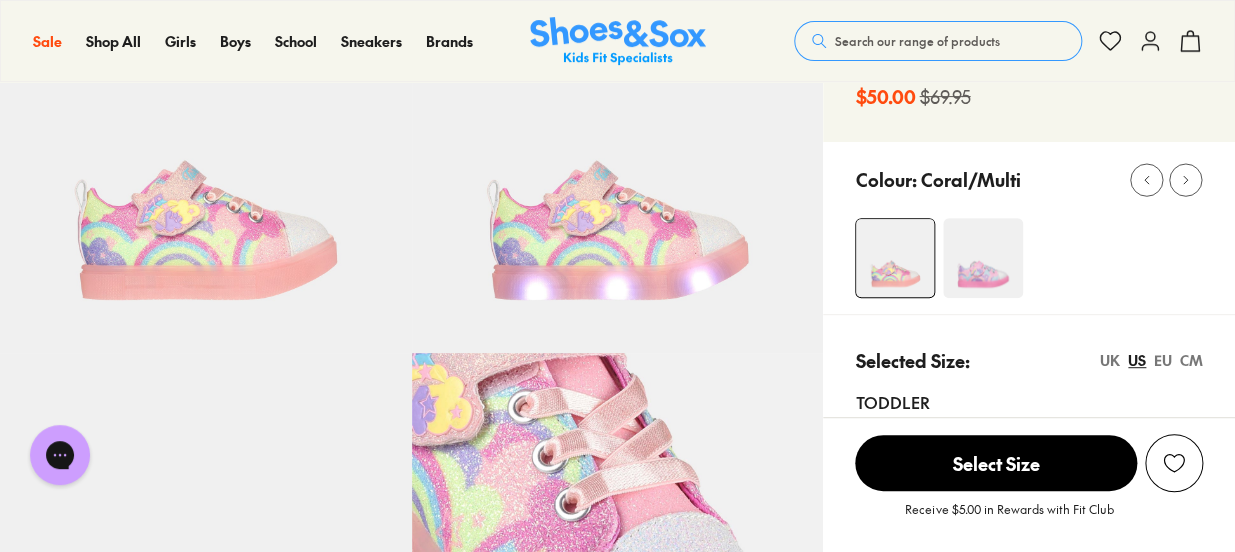 scroll, scrollTop: 0, scrollLeft: 0, axis: both 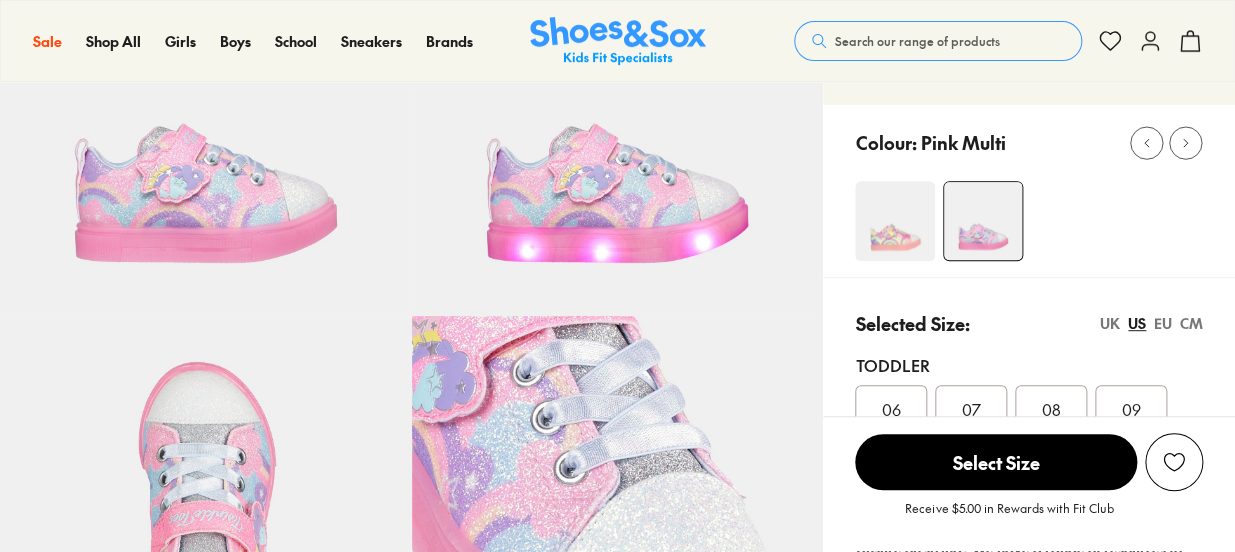 select on "*" 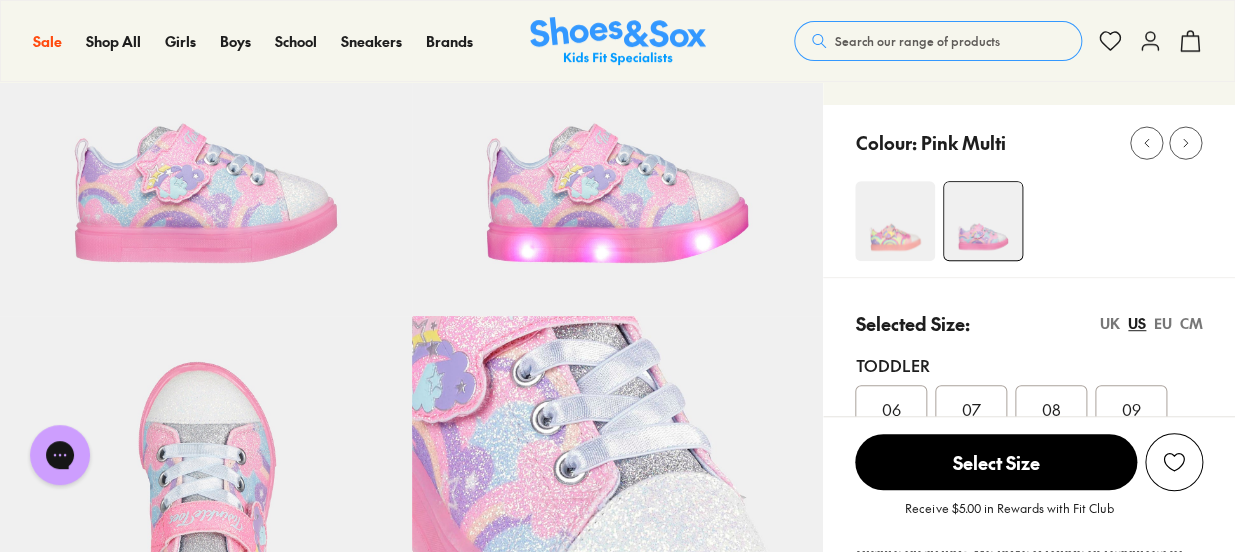 scroll, scrollTop: 0, scrollLeft: 0, axis: both 